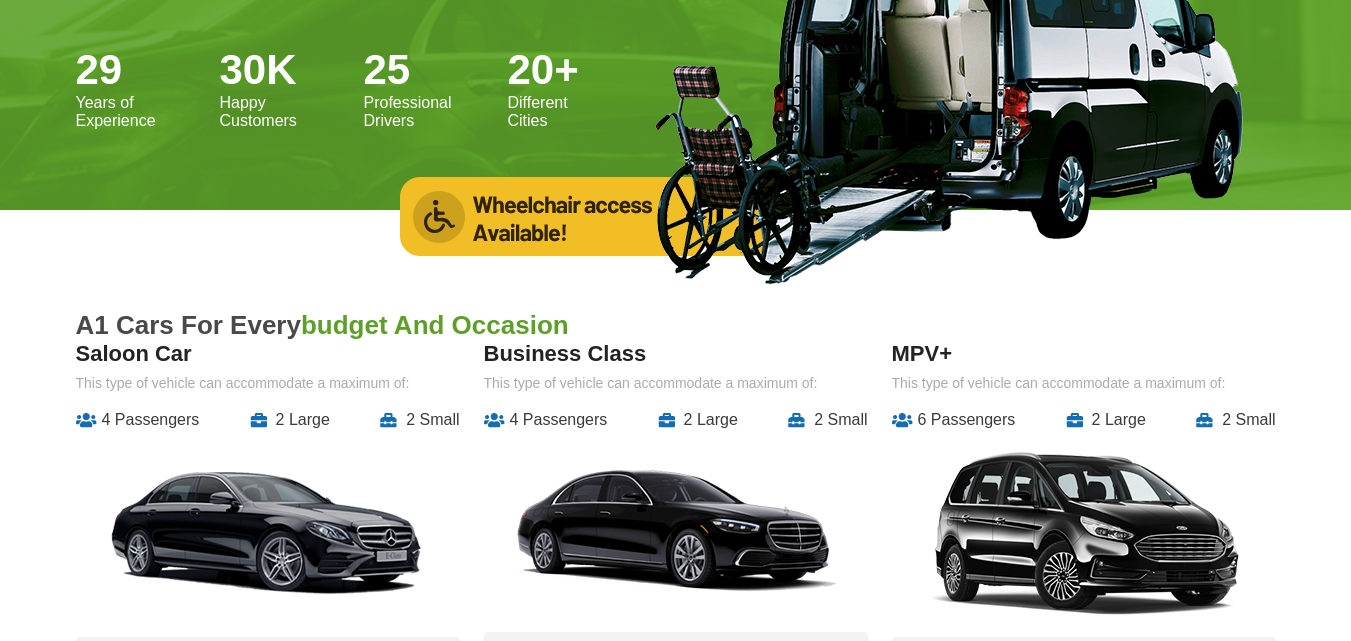 scroll, scrollTop: 2700, scrollLeft: 0, axis: vertical 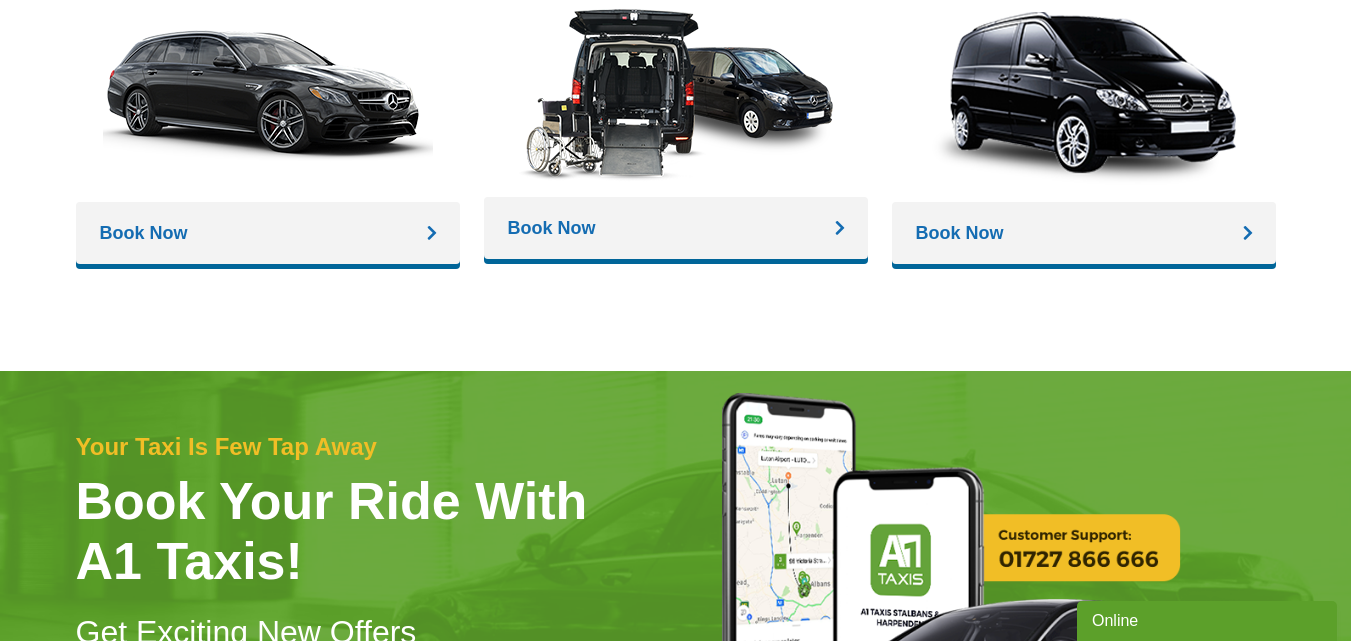 click on "Book Now" at bounding box center [676, 228] 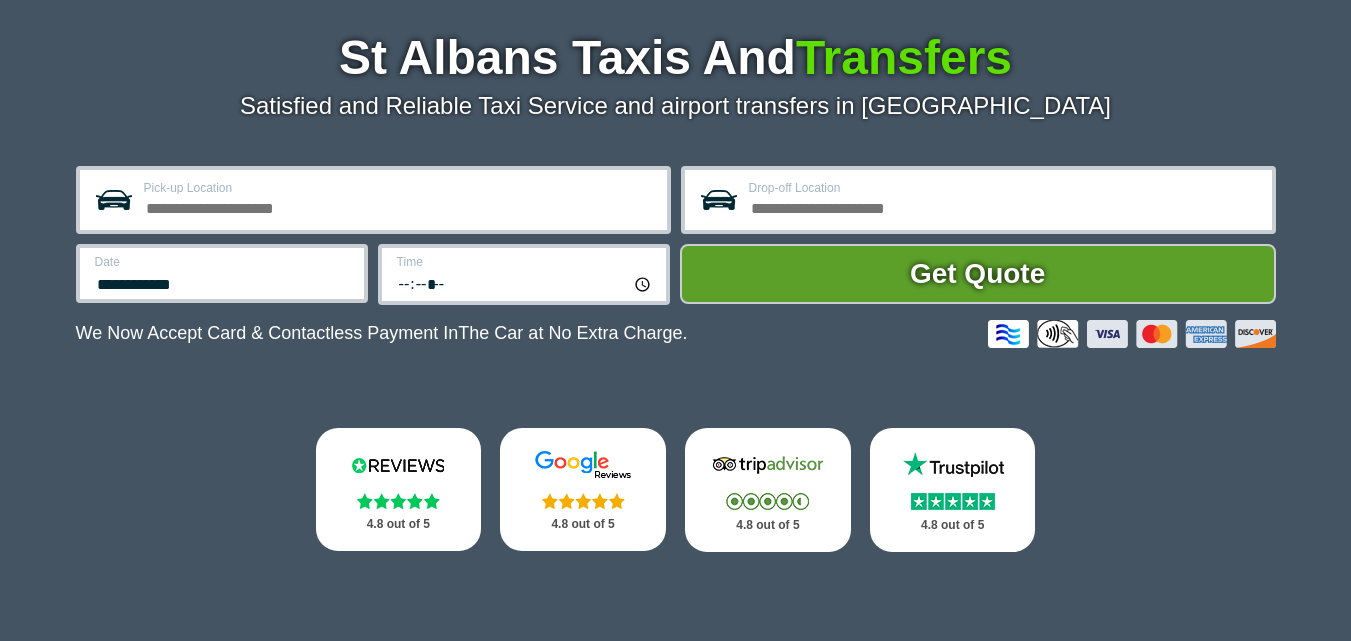 scroll, scrollTop: 300, scrollLeft: 0, axis: vertical 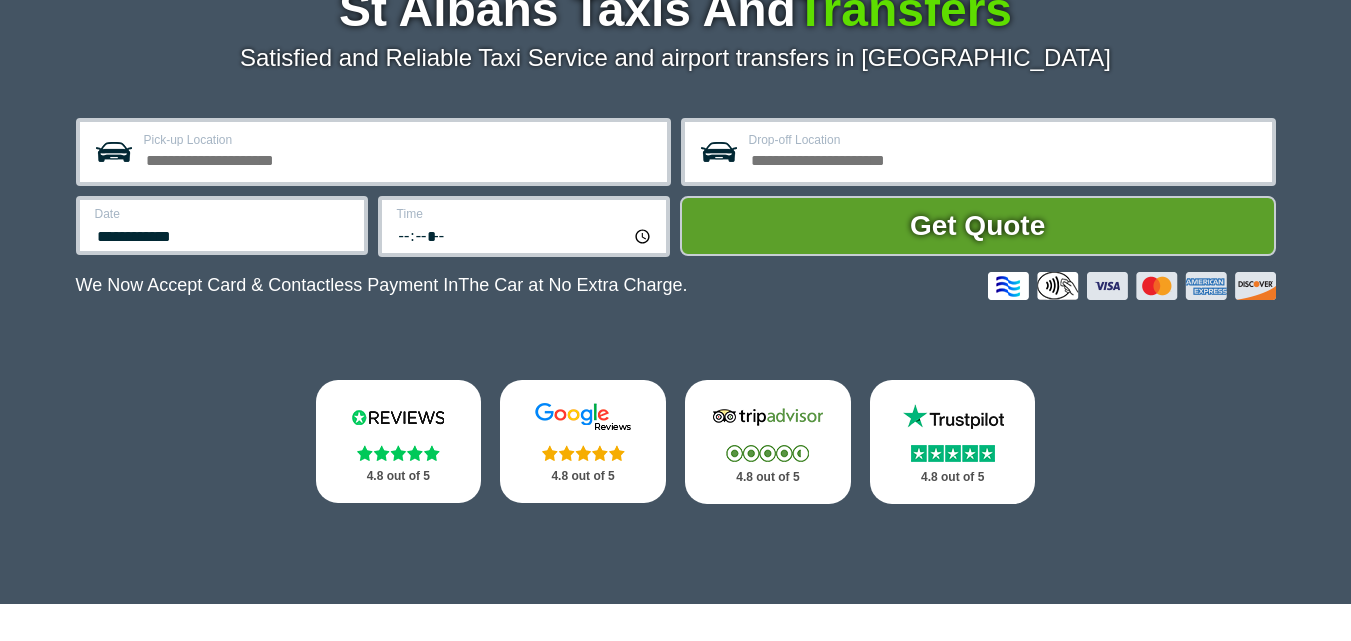 click on "Pick-up Location" at bounding box center [399, 158] 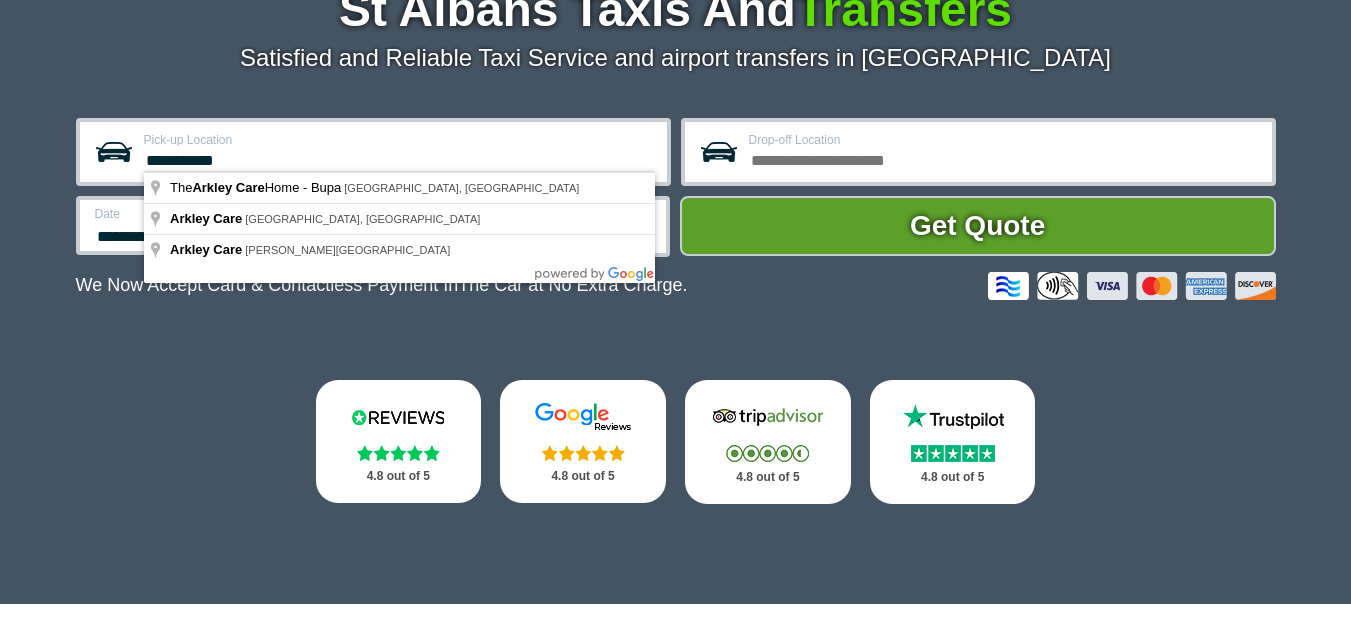 type on "**********" 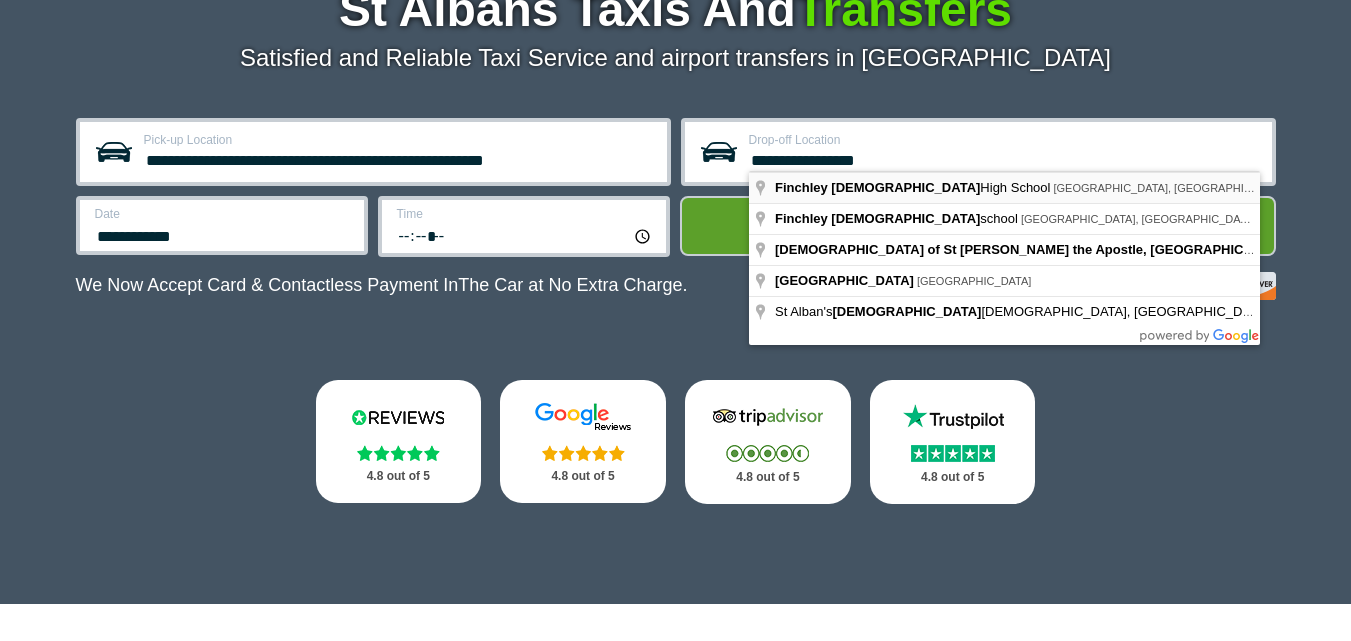 type on "**********" 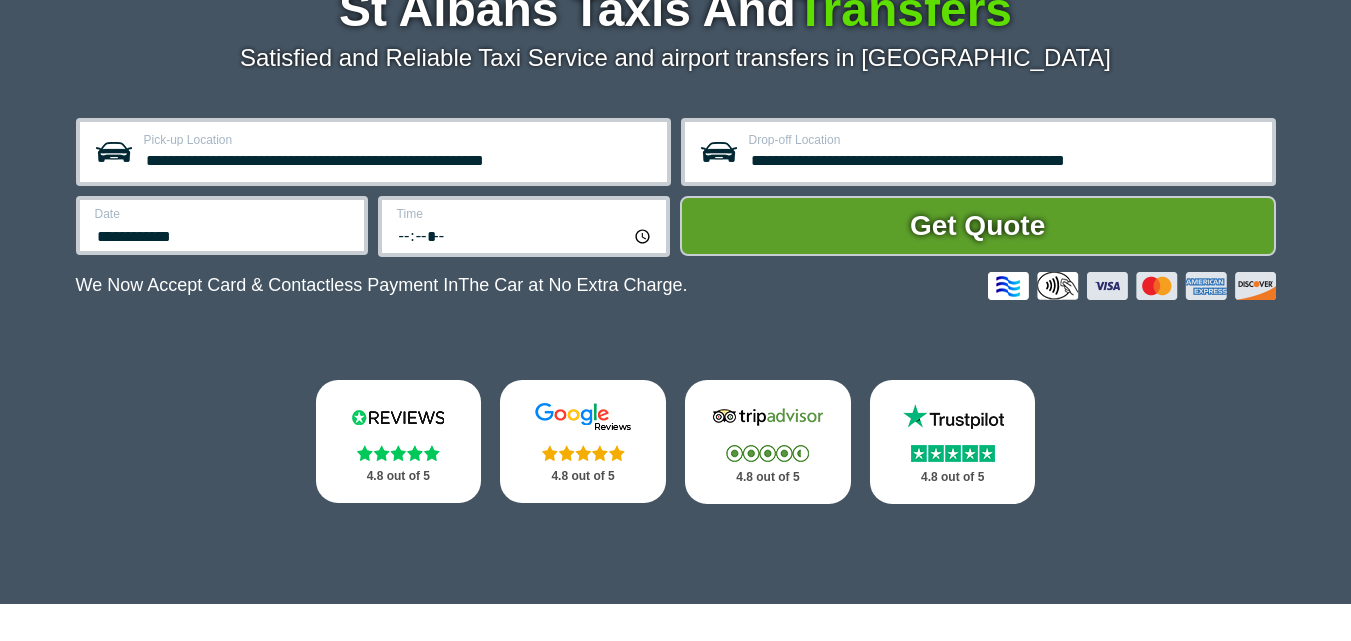 click on "**********" at bounding box center [223, 234] 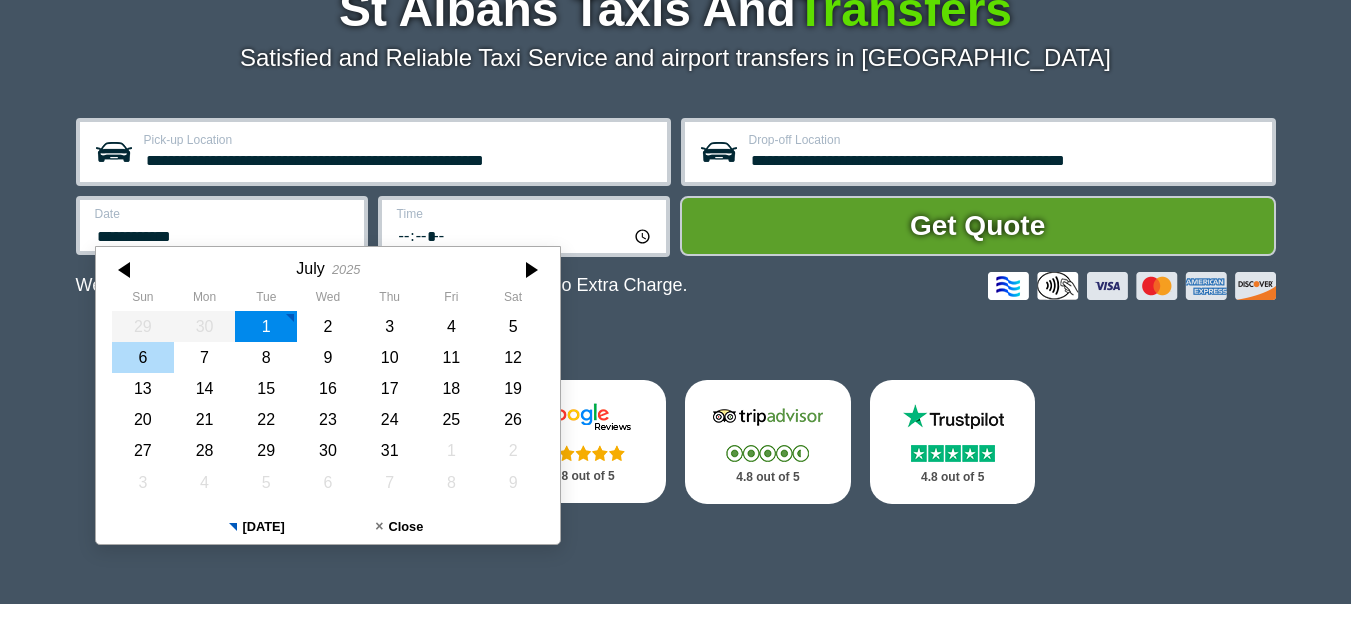 click on "6" at bounding box center [143, 357] 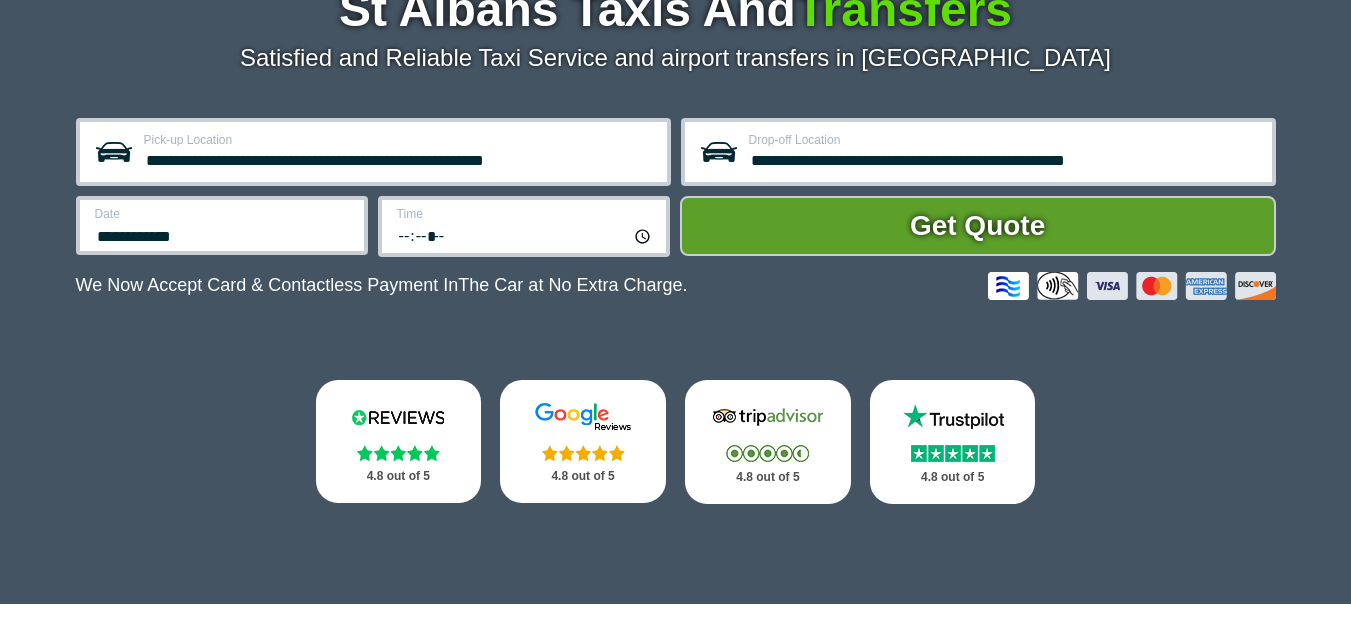 click on "*****" at bounding box center [525, 235] 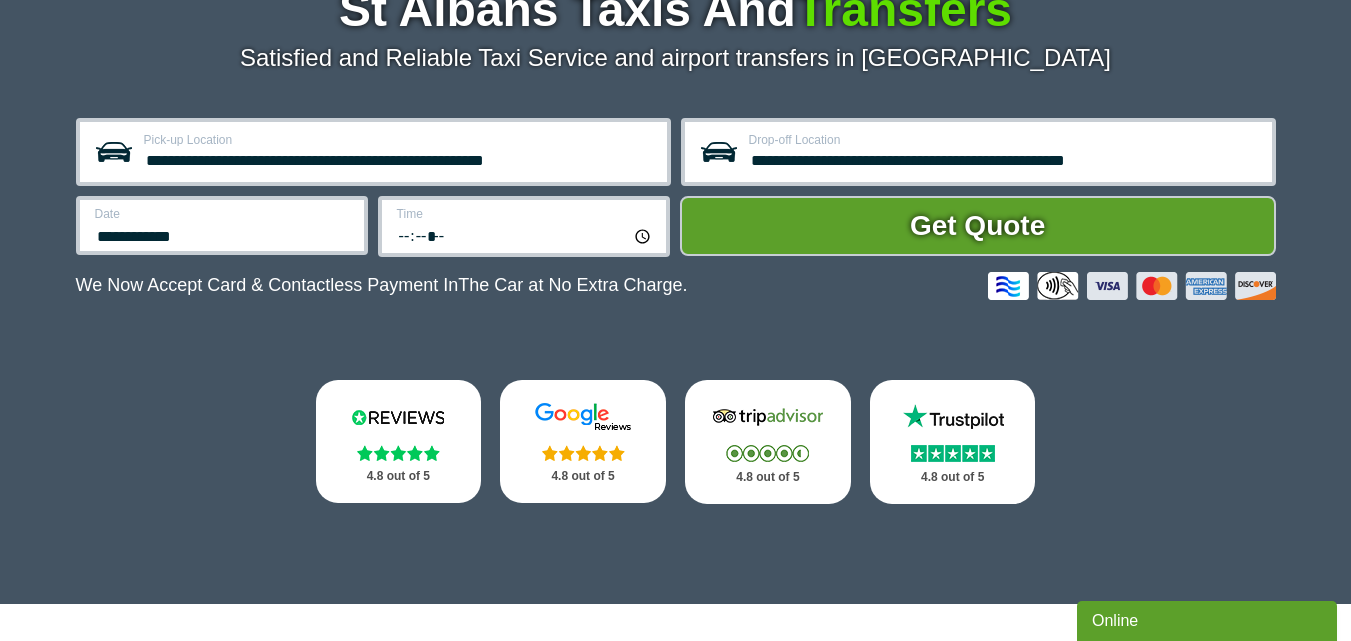 scroll, scrollTop: 0, scrollLeft: 0, axis: both 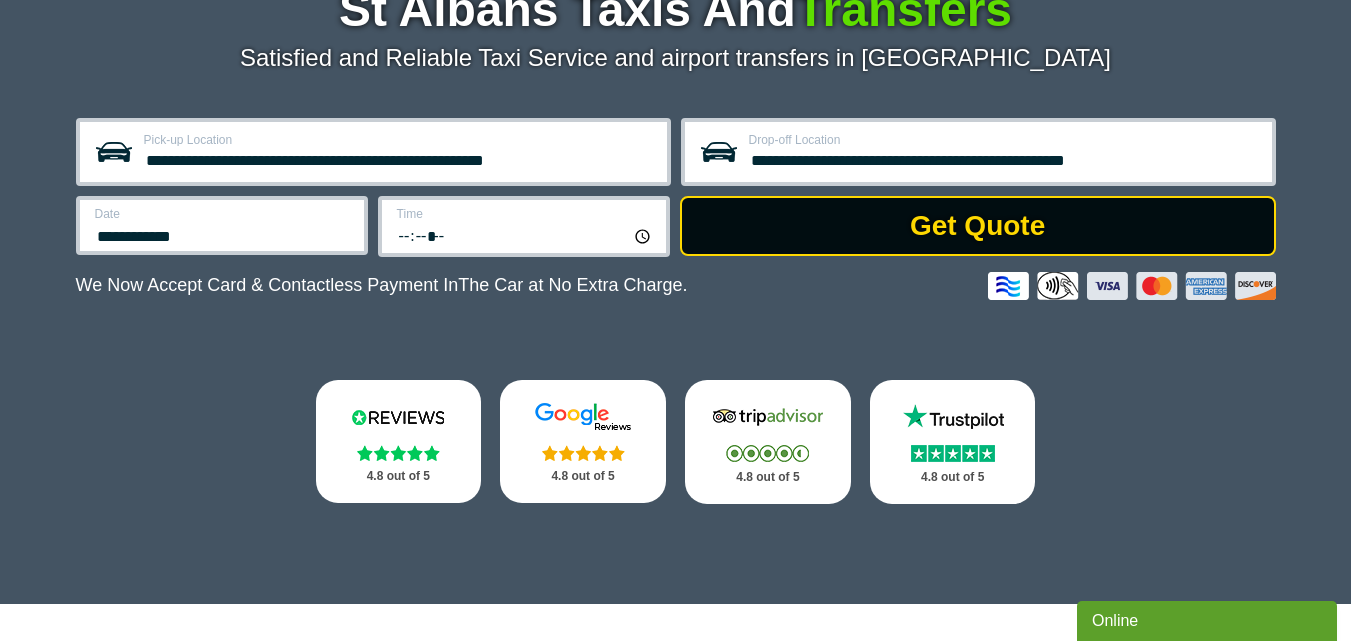 click on "Get Quote" at bounding box center (978, 226) 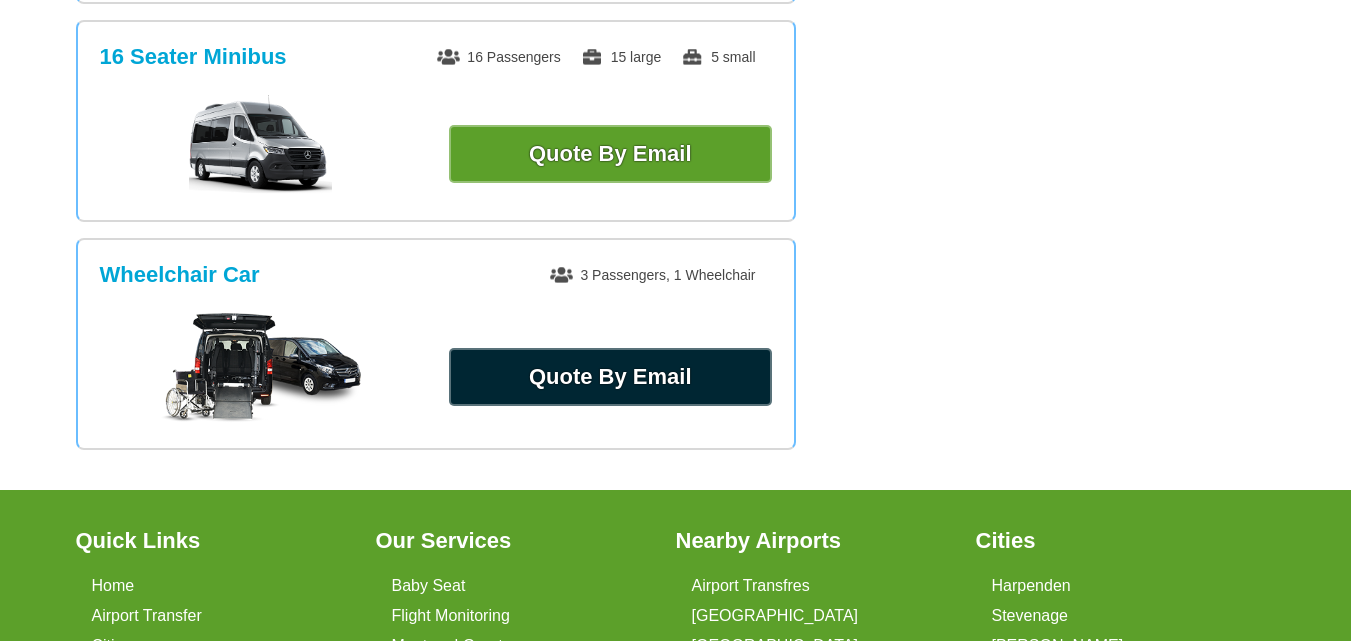 scroll, scrollTop: 1500, scrollLeft: 0, axis: vertical 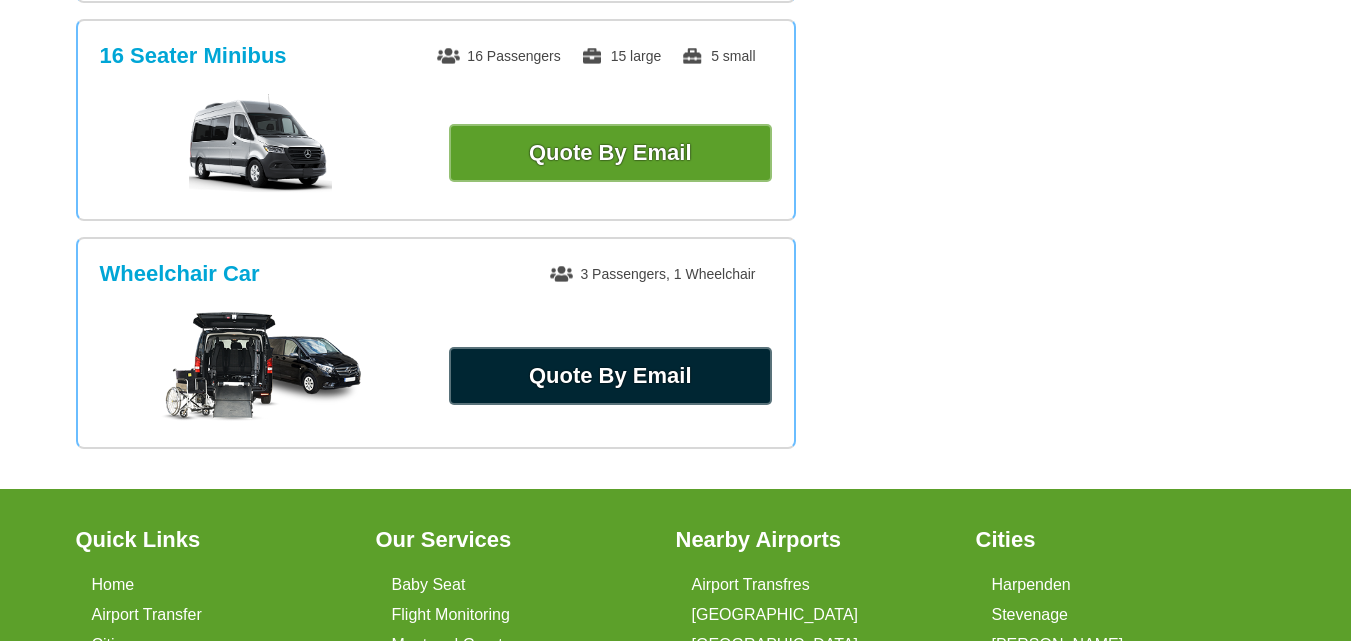 click on "Quote By Email" at bounding box center [610, 376] 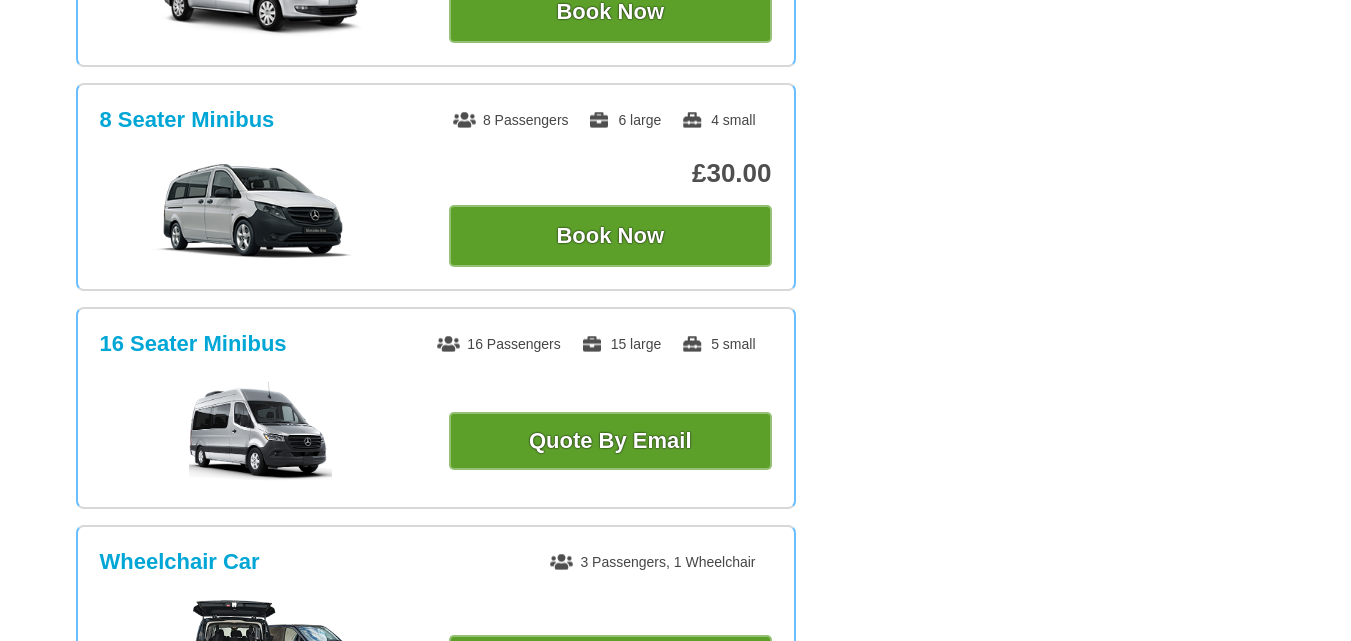 scroll, scrollTop: 1100, scrollLeft: 0, axis: vertical 